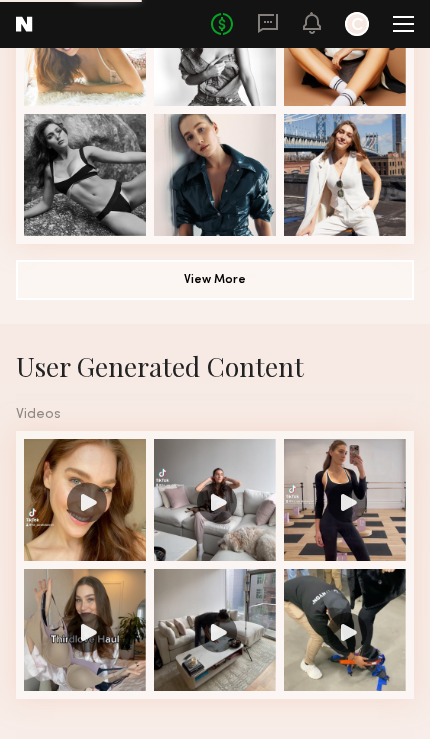 scroll, scrollTop: 1061, scrollLeft: 0, axis: vertical 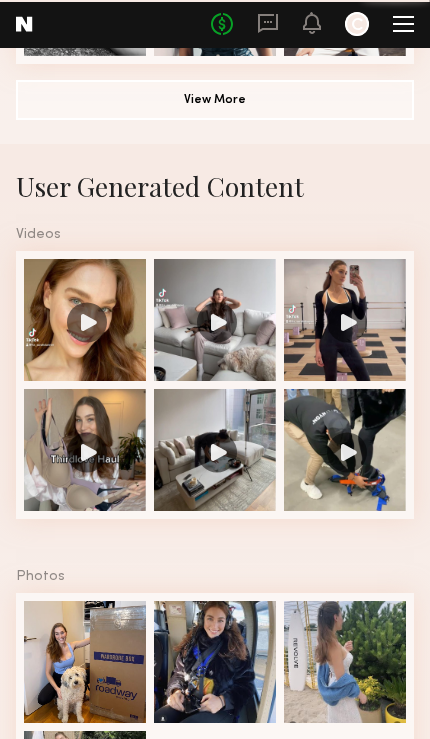 click at bounding box center (85, 320) 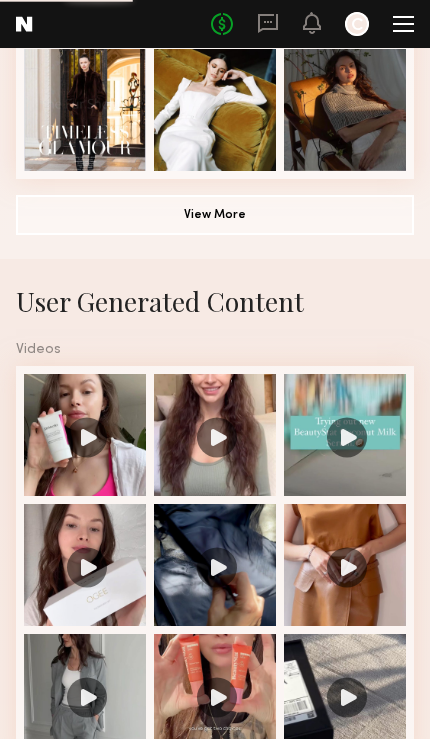 scroll, scrollTop: 947, scrollLeft: 0, axis: vertical 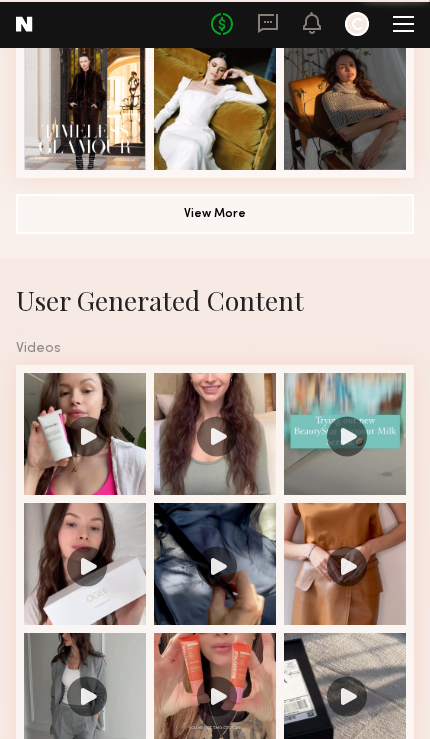 click at bounding box center (215, 434) 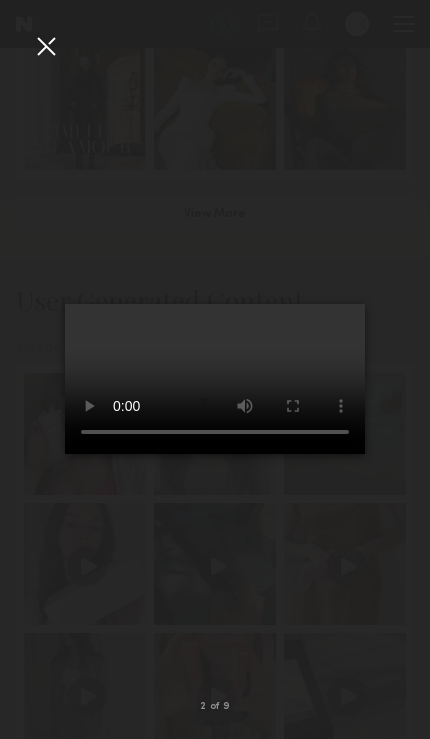 click at bounding box center [215, 379] 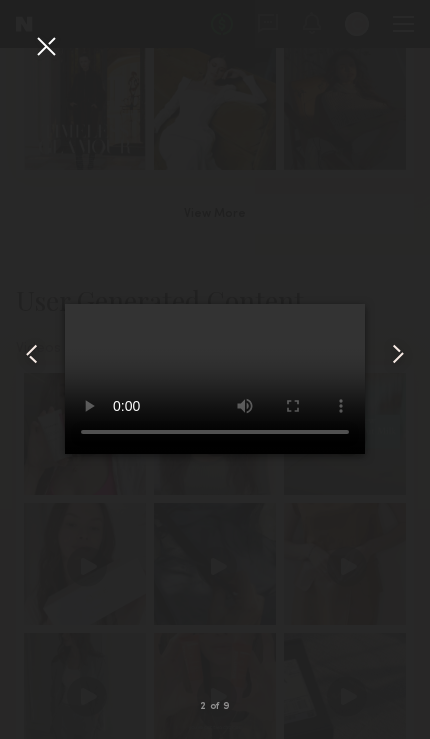 click at bounding box center (46, 46) 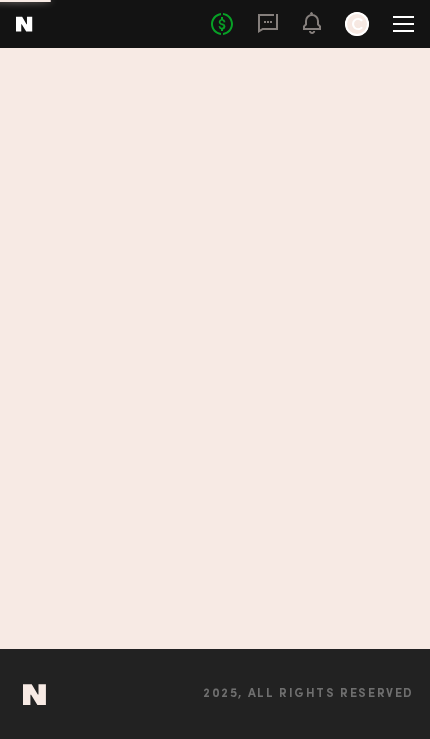 scroll, scrollTop: 0, scrollLeft: 0, axis: both 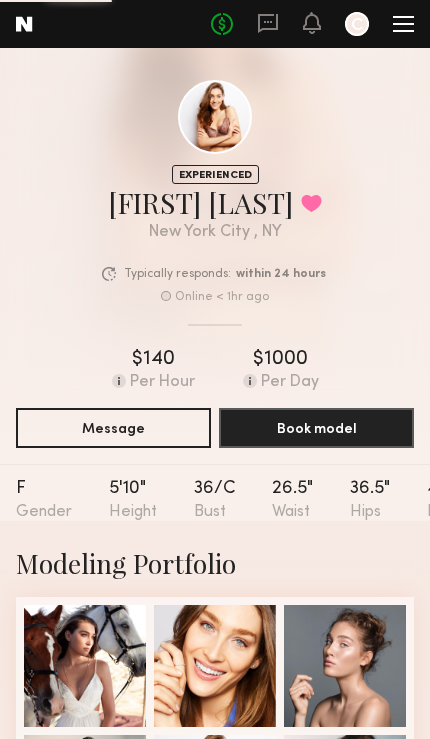 click 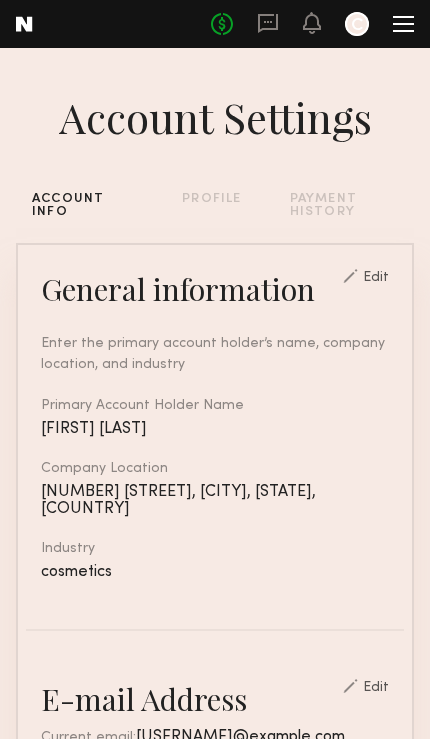 click on "No fees up to $5,000 C" 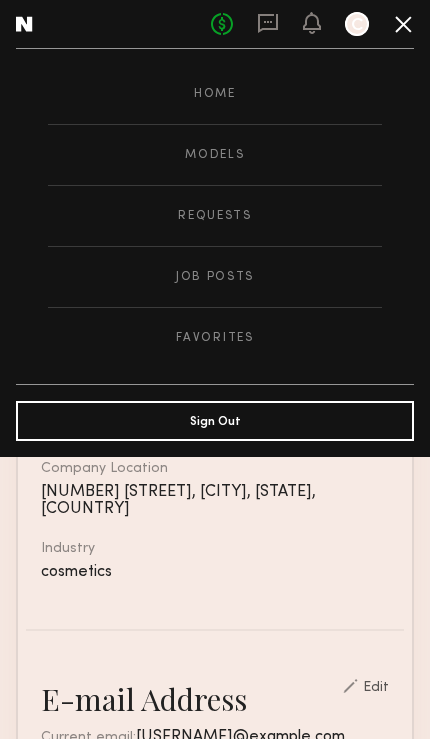 click on "Favorites" 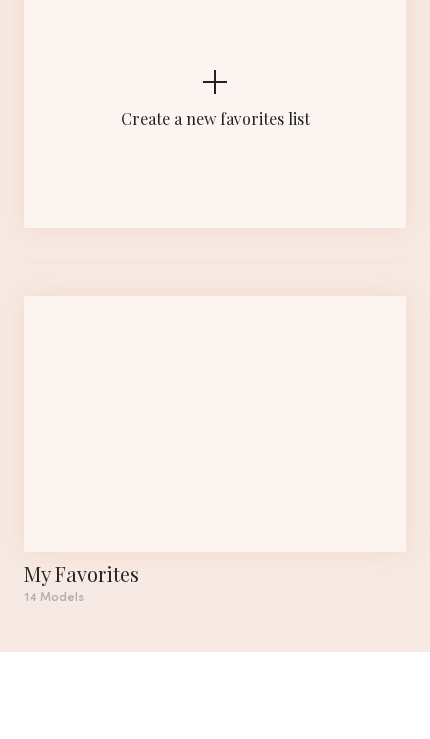 scroll, scrollTop: 116, scrollLeft: 0, axis: vertical 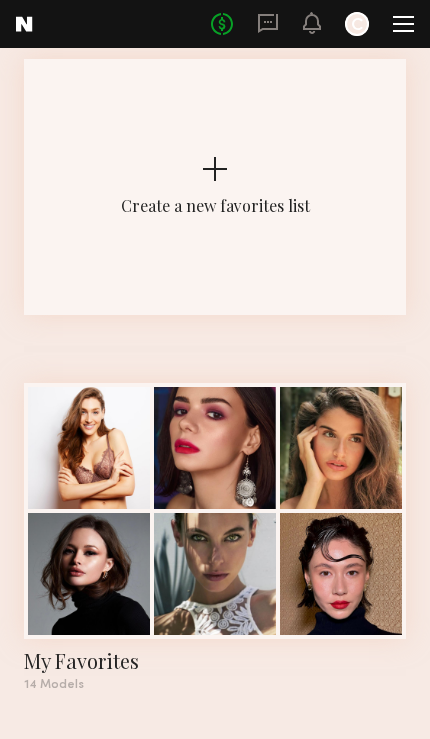 click on "My Favorites" 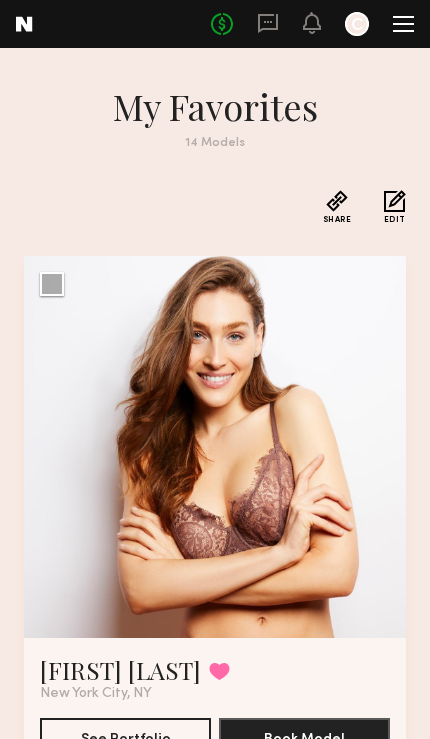 scroll, scrollTop: 116, scrollLeft: 0, axis: vertical 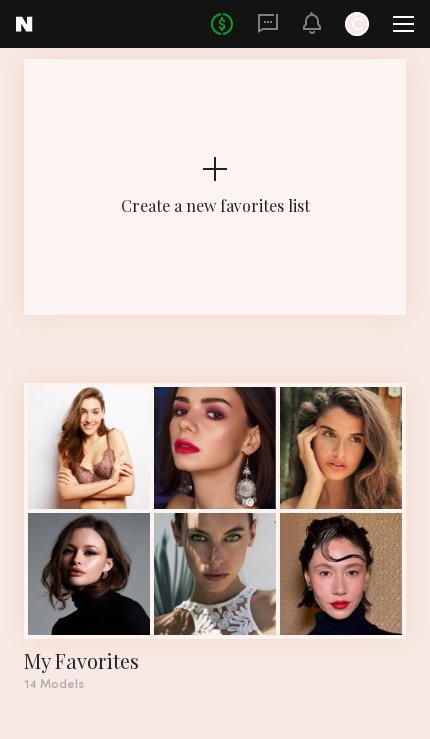 click on "My Favorites" 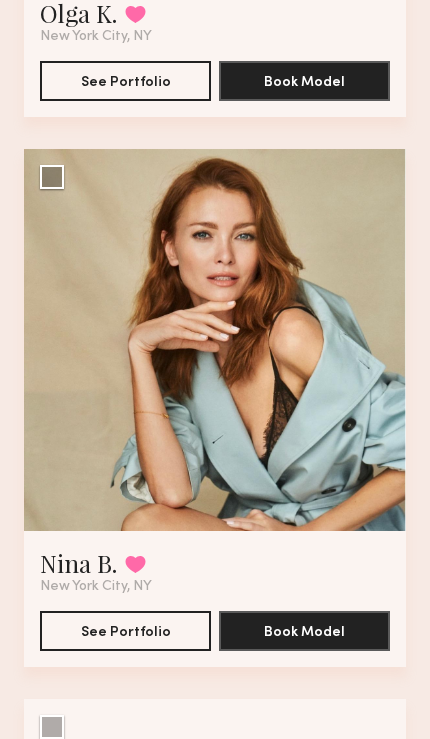 scroll, scrollTop: 3958, scrollLeft: 0, axis: vertical 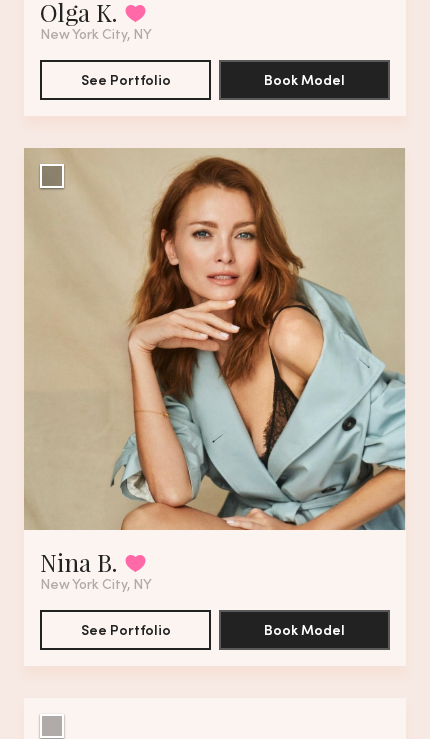 click on "See Portfolio" 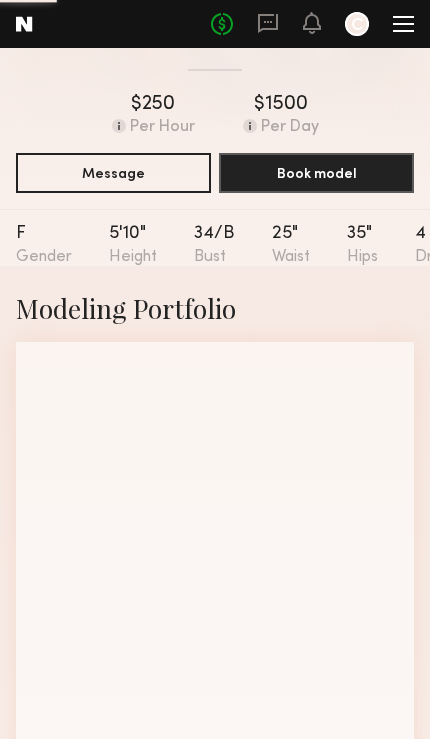 scroll, scrollTop: 421, scrollLeft: 0, axis: vertical 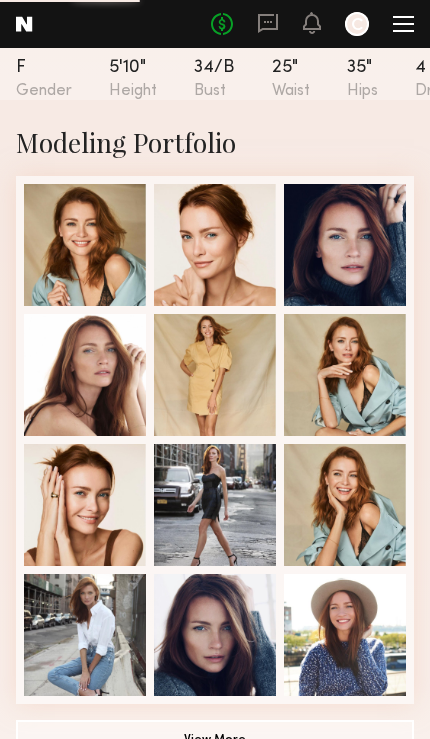 click at bounding box center (85, 375) 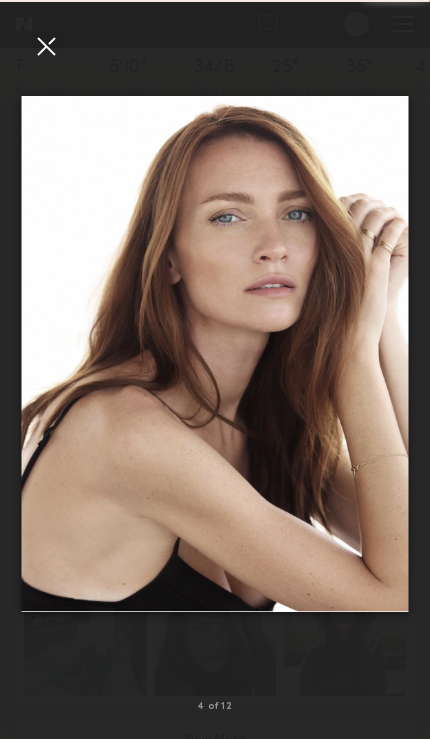 click at bounding box center [46, 46] 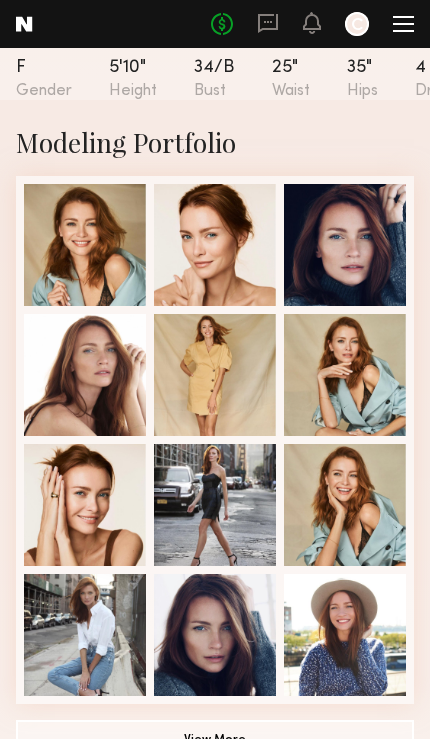 click at bounding box center (215, 245) 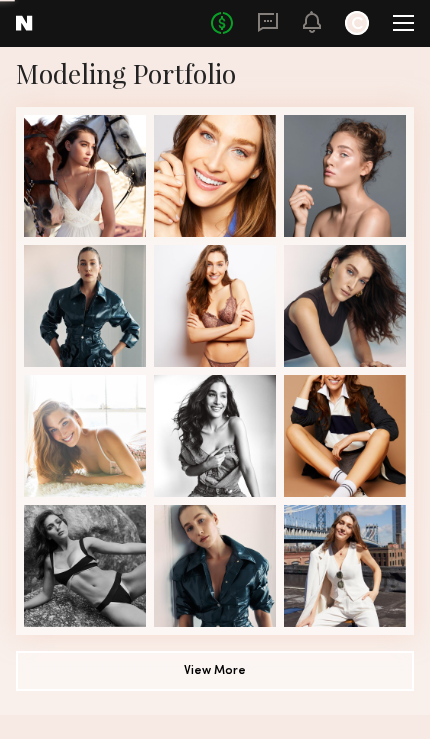 scroll, scrollTop: 490, scrollLeft: 0, axis: vertical 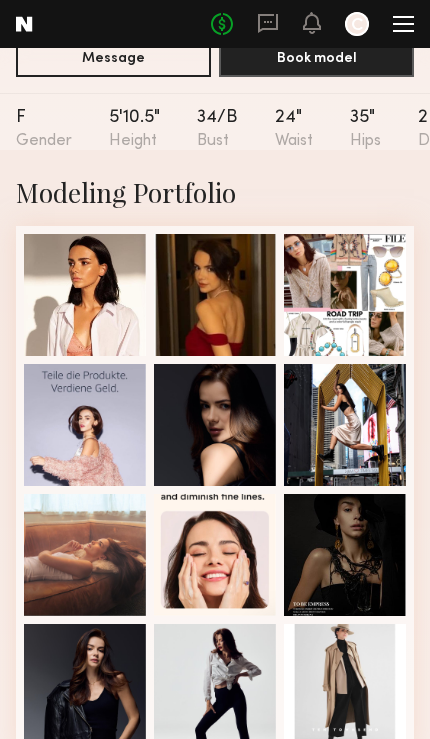 click at bounding box center [85, 295] 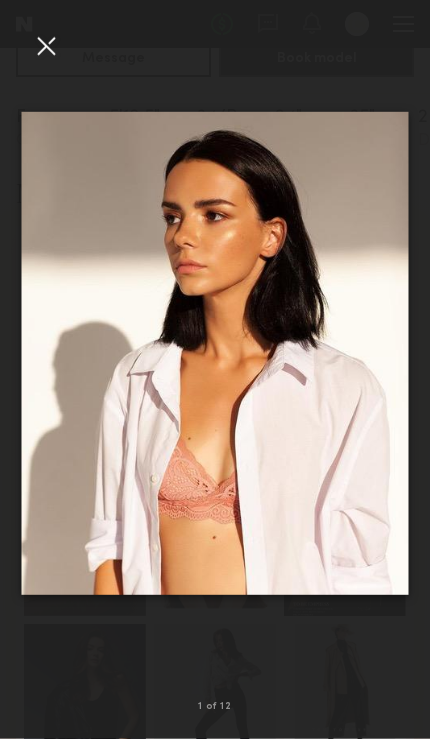 click at bounding box center [46, 46] 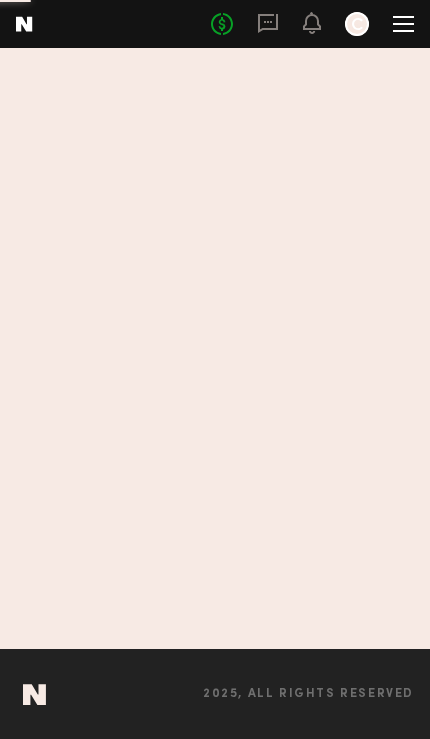 scroll, scrollTop: 0, scrollLeft: 0, axis: both 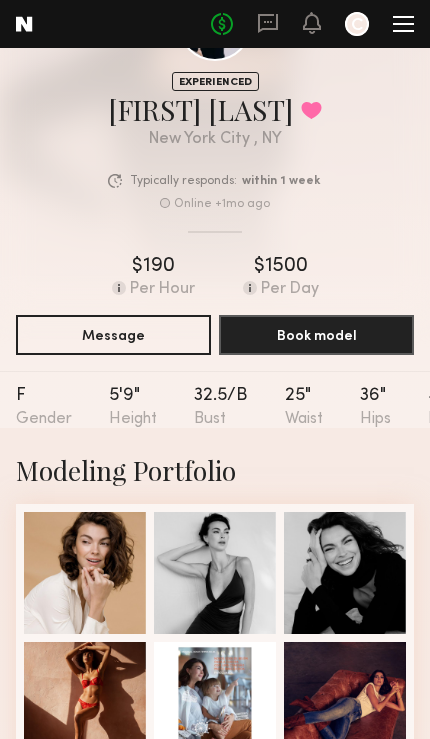 click at bounding box center (85, 573) 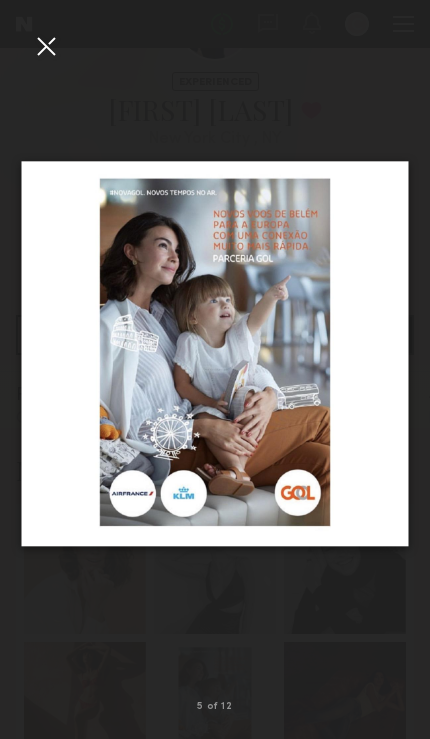 click at bounding box center [46, 46] 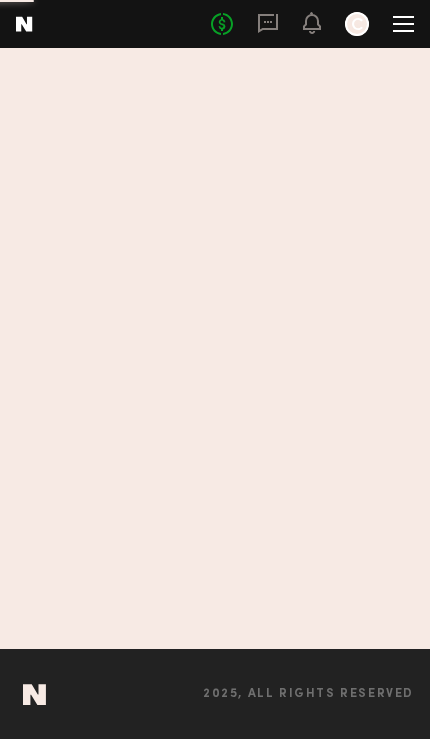 scroll, scrollTop: 0, scrollLeft: 0, axis: both 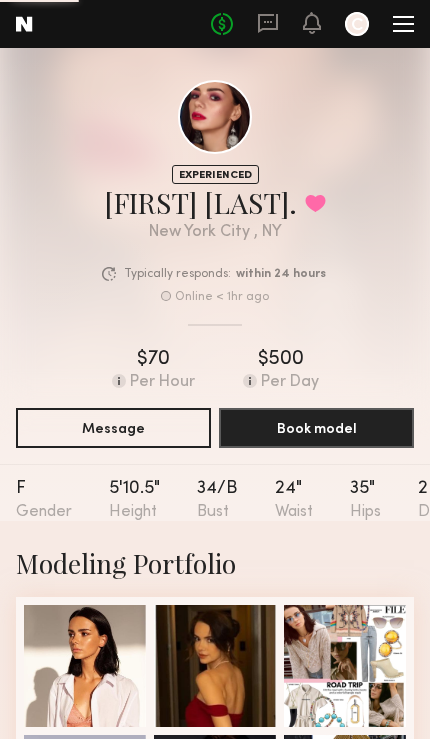 click on "Home Models Requests Job Posts Favorites Sign Out No fees up to $5,000 C" 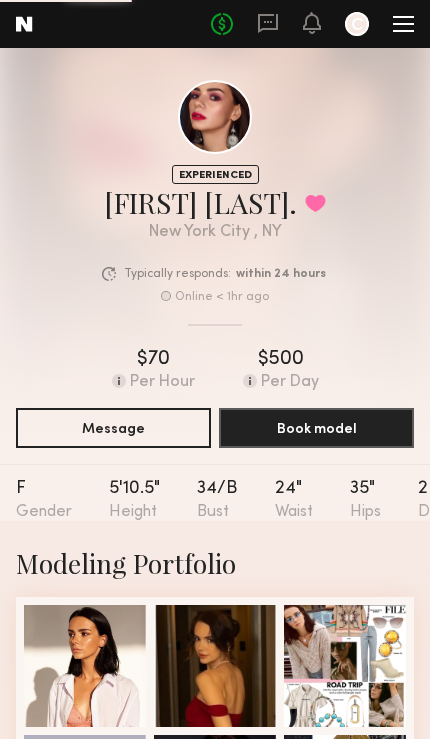 click 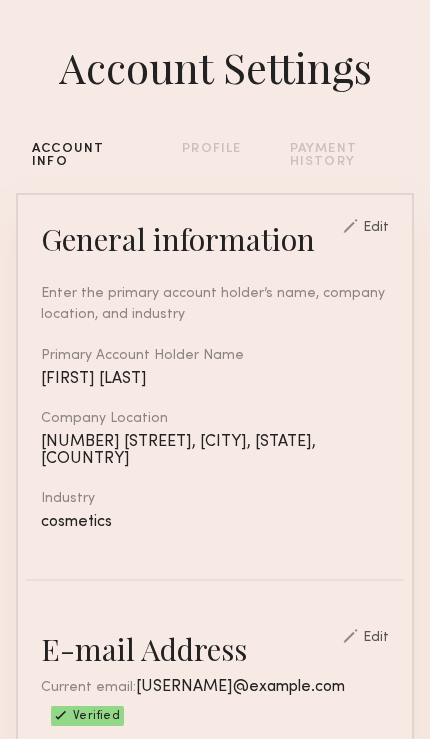 scroll, scrollTop: 0, scrollLeft: 0, axis: both 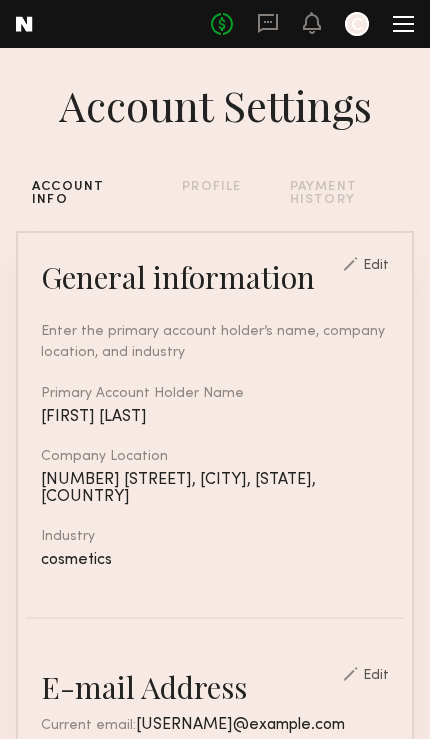 click 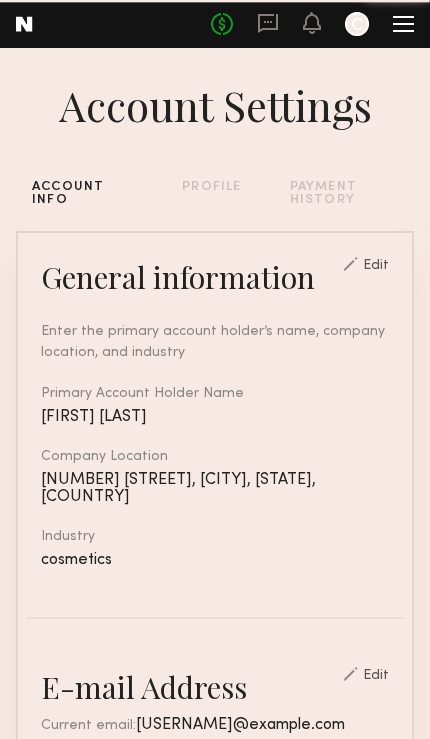 scroll, scrollTop: 12, scrollLeft: 0, axis: vertical 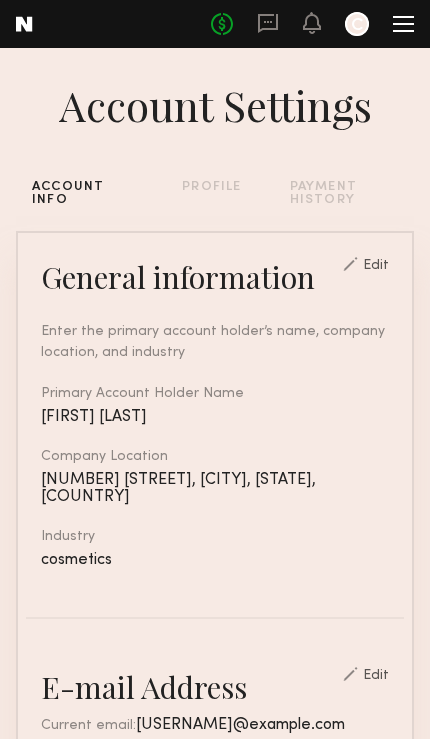 click 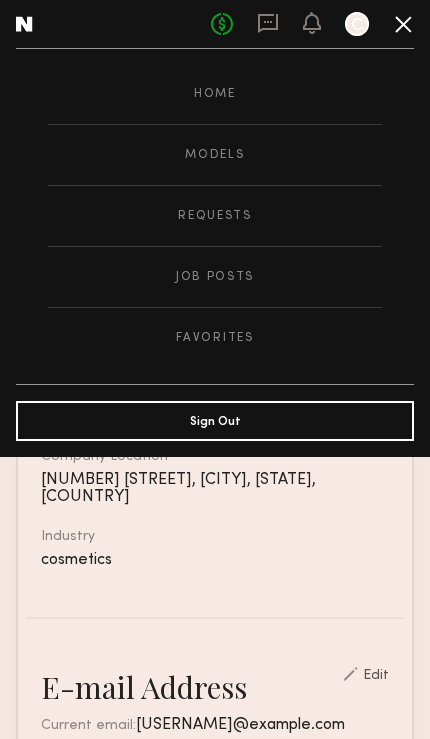 click on "Favorites" 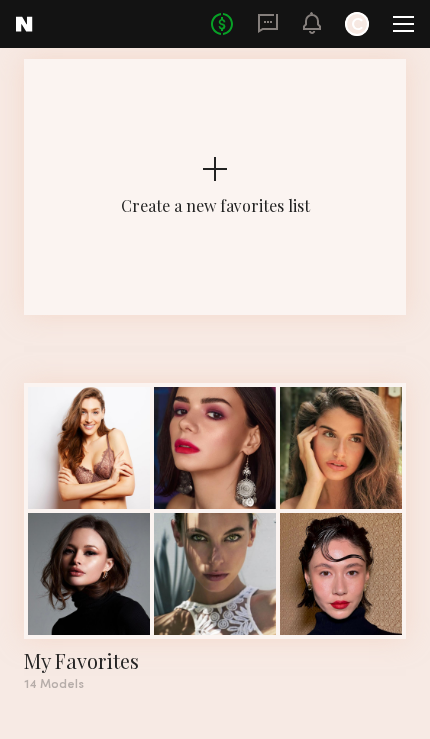 scroll, scrollTop: 0, scrollLeft: 0, axis: both 